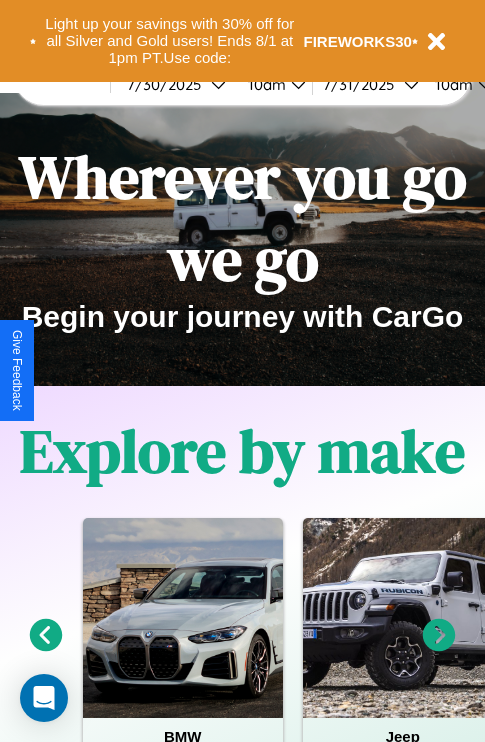 scroll, scrollTop: 0, scrollLeft: 0, axis: both 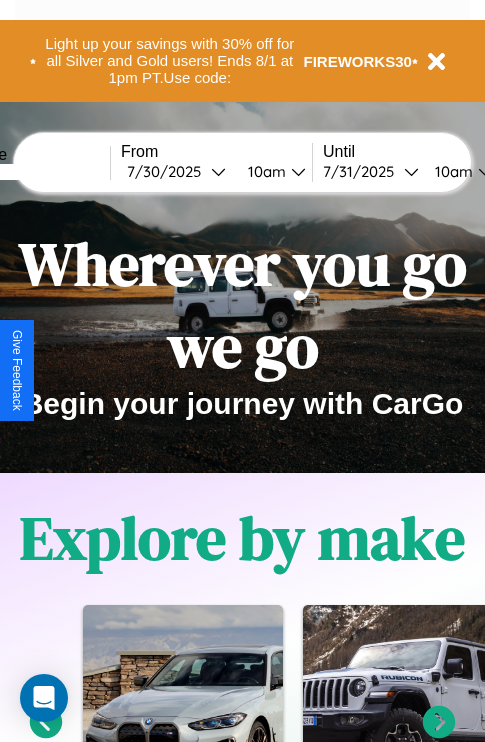 click at bounding box center [35, 172] 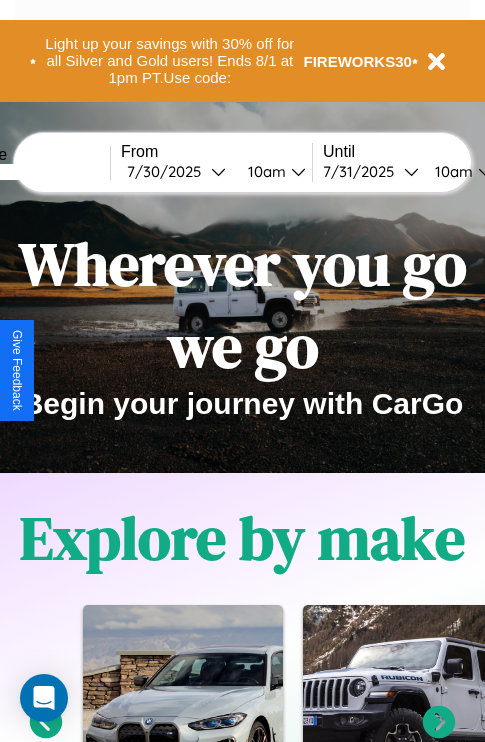type on "******" 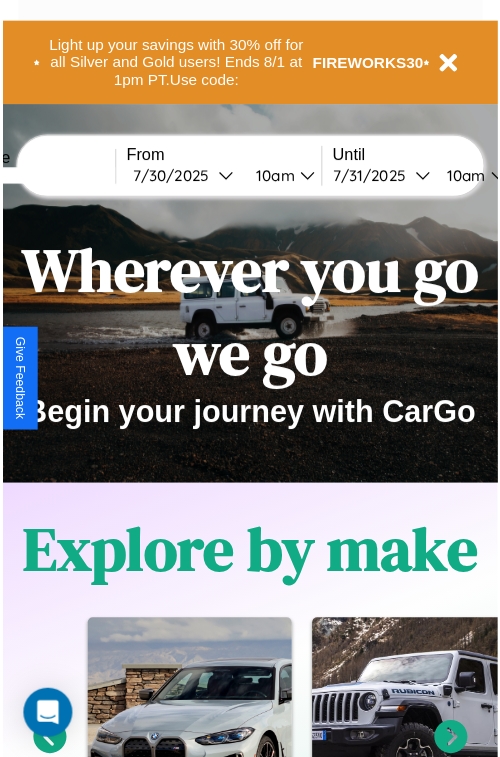 select on "*" 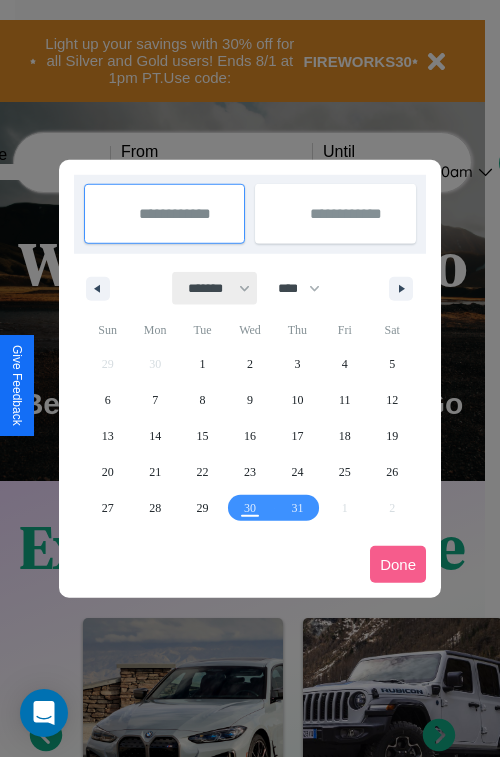 click on "******* ******** ***** ***** *** **** **** ****** ********* ******* ******** ********" at bounding box center (215, 288) 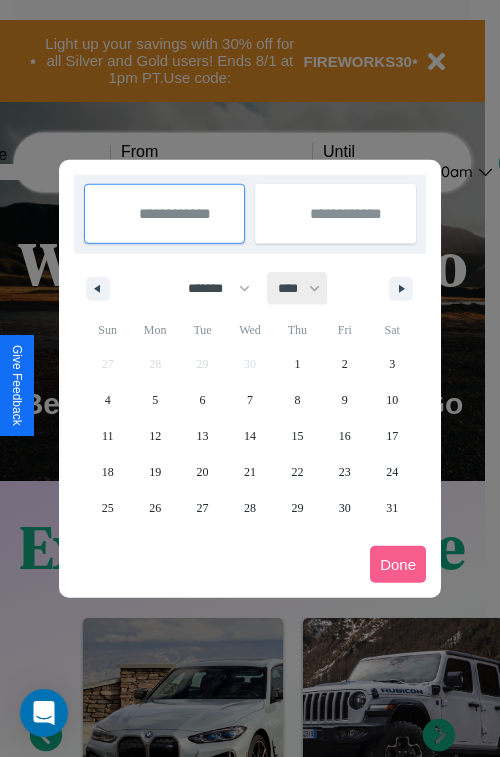 click on "**** **** **** **** **** **** **** **** **** **** **** **** **** **** **** **** **** **** **** **** **** **** **** **** **** **** **** **** **** **** **** **** **** **** **** **** **** **** **** **** **** **** **** **** **** **** **** **** **** **** **** **** **** **** **** **** **** **** **** **** **** **** **** **** **** **** **** **** **** **** **** **** **** **** **** **** **** **** **** **** **** **** **** **** **** **** **** **** **** **** **** **** **** **** **** **** **** **** **** **** **** **** **** **** **** **** **** **** **** **** **** **** **** **** **** **** **** **** **** **** ****" at bounding box center [298, 288] 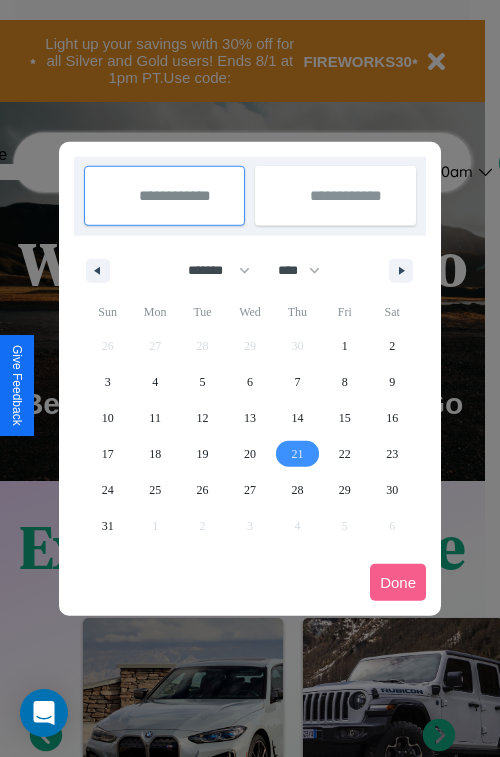 click on "21" at bounding box center (297, 454) 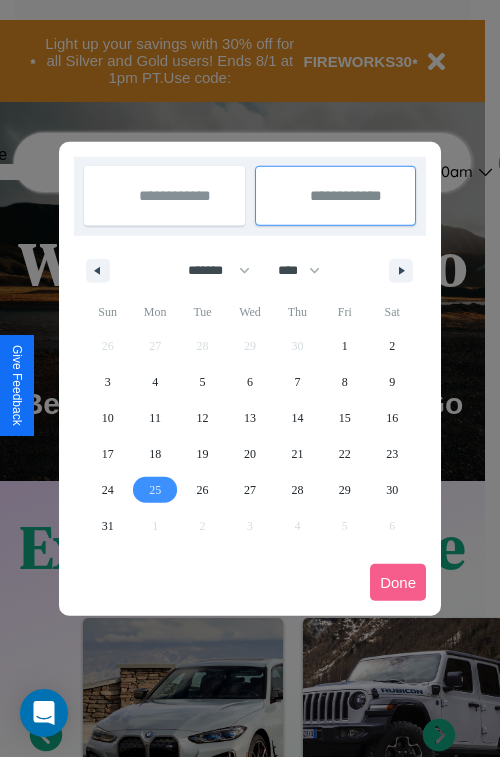click on "25" at bounding box center [155, 490] 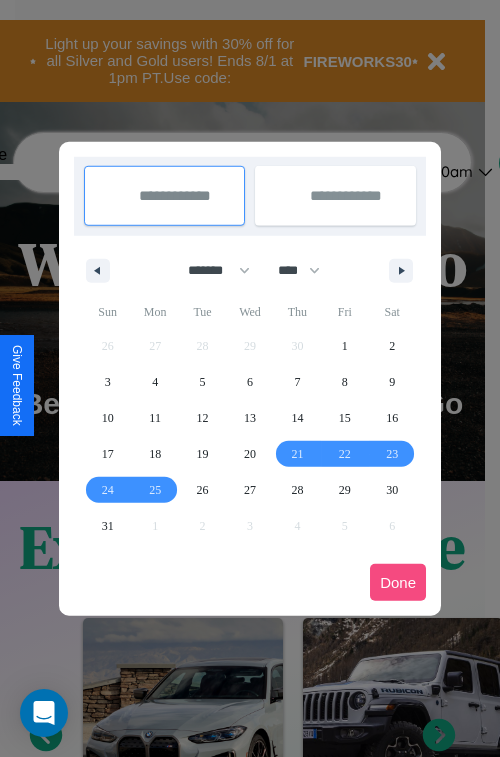 click on "Done" at bounding box center [398, 582] 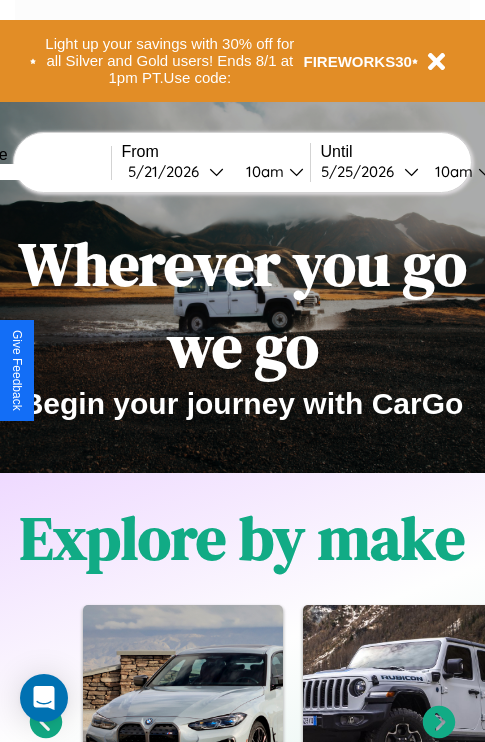 click on "10am" at bounding box center [262, 171] 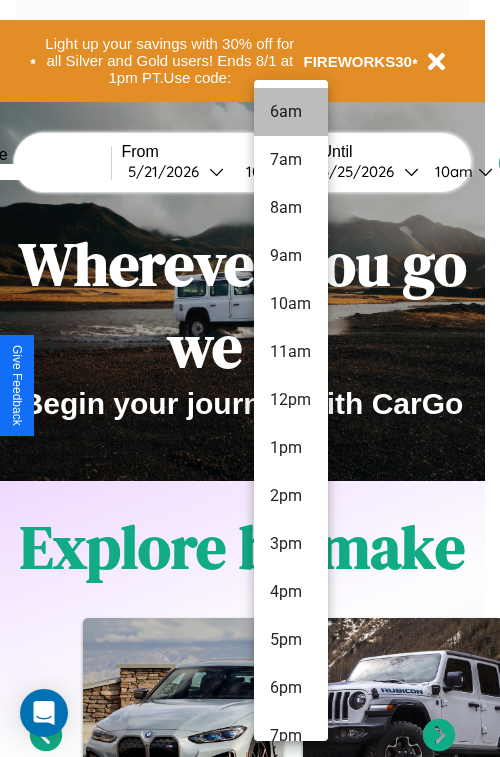 click on "6am" at bounding box center [291, 112] 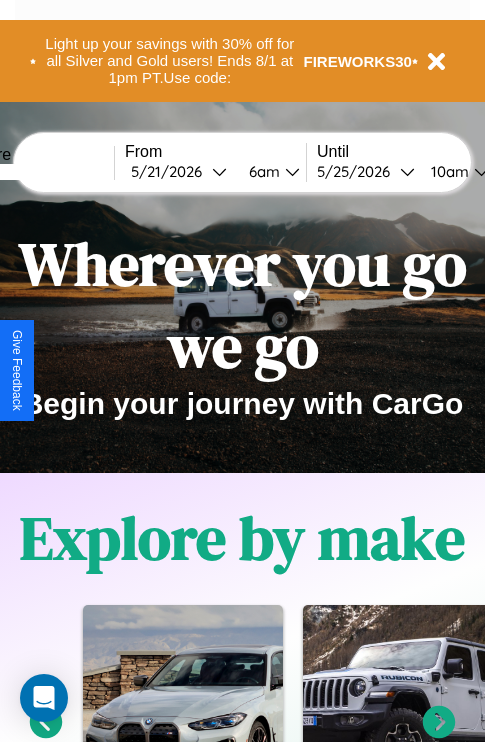 click on "10am" at bounding box center (447, 171) 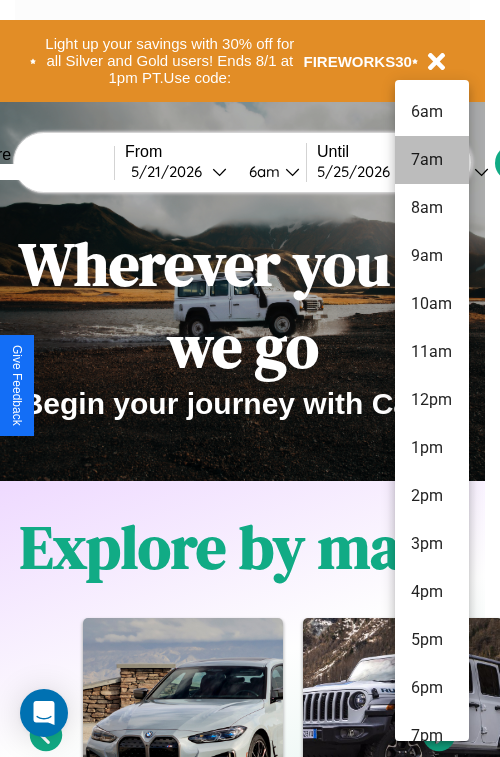 click on "7am" at bounding box center [432, 160] 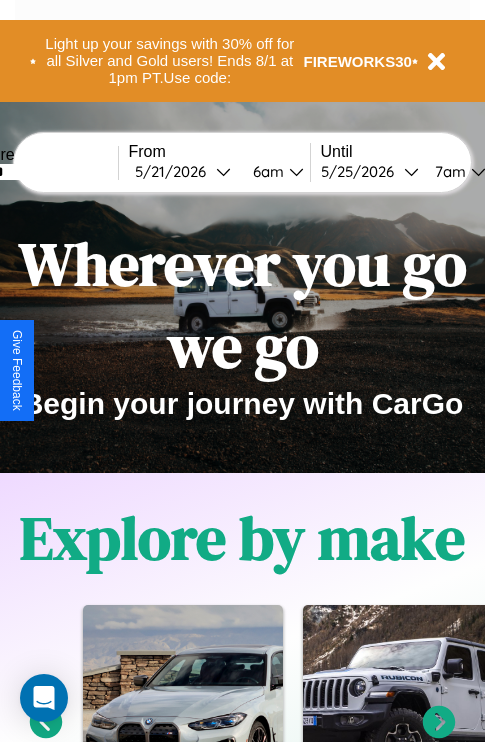 scroll, scrollTop: 0, scrollLeft: 69, axis: horizontal 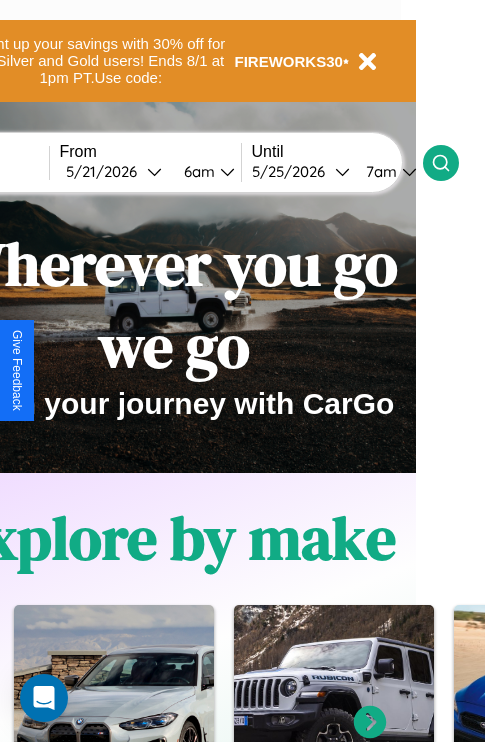 click 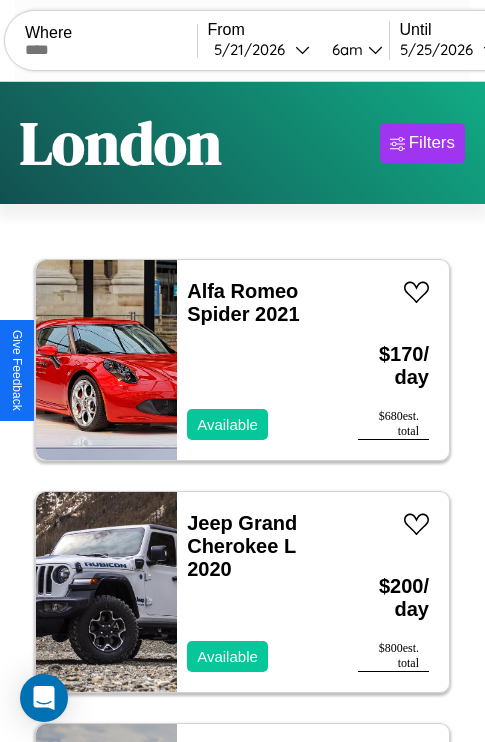 scroll, scrollTop: 79, scrollLeft: 0, axis: vertical 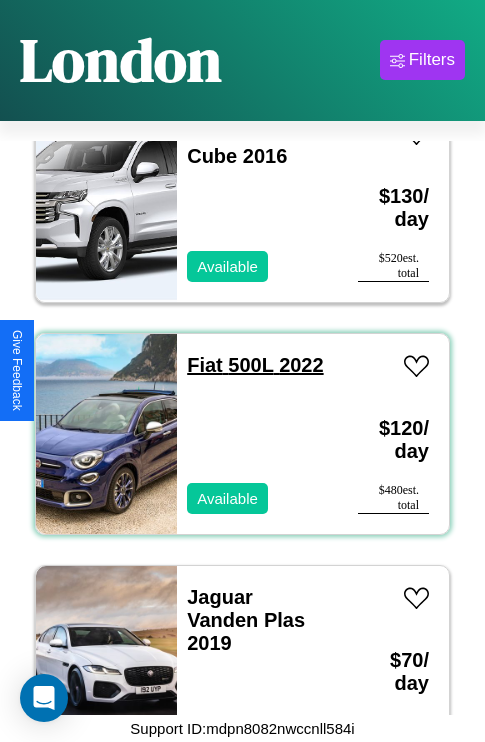 click on "Fiat   500L   2022" at bounding box center (255, 365) 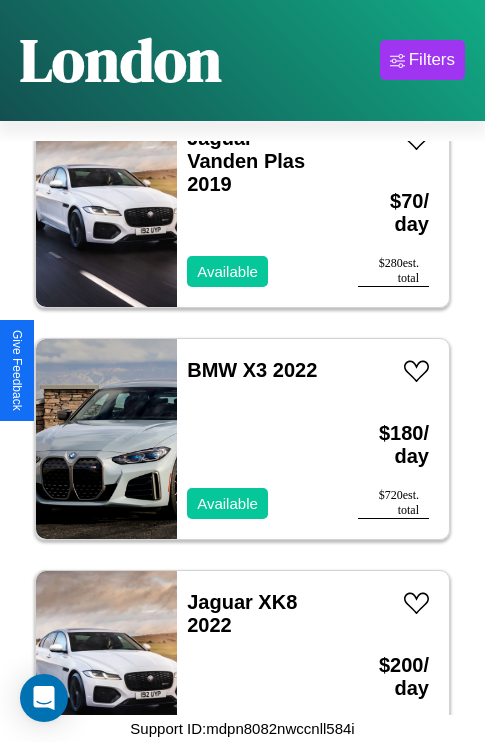 scroll, scrollTop: 1235, scrollLeft: 0, axis: vertical 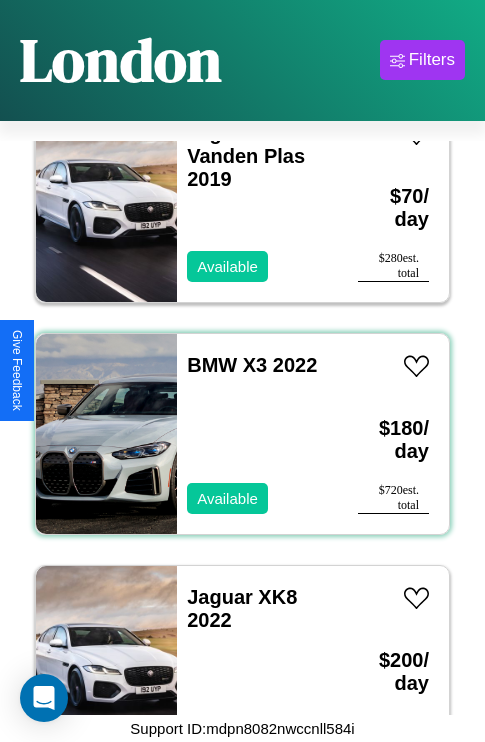 click on "BMW   X3   2022 Available" at bounding box center (257, 434) 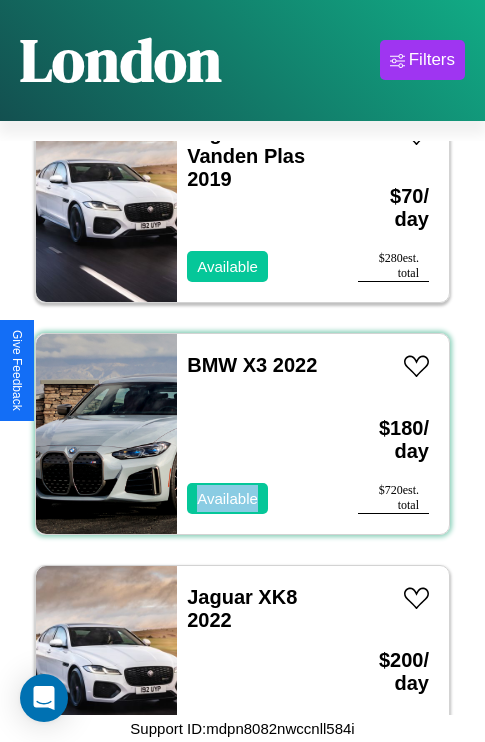 click on "BMW   X3   2022 Available" at bounding box center (257, 434) 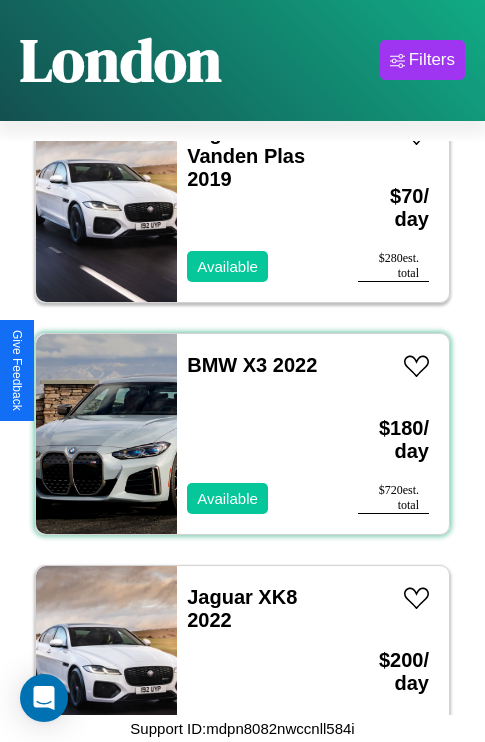 click on "BMW   X3   2022 Available" at bounding box center (257, 434) 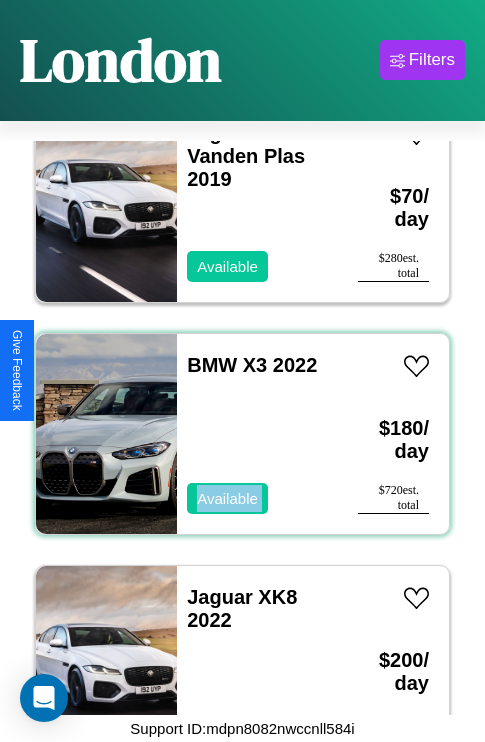 click on "BMW   X3   2022 Available" at bounding box center (257, 434) 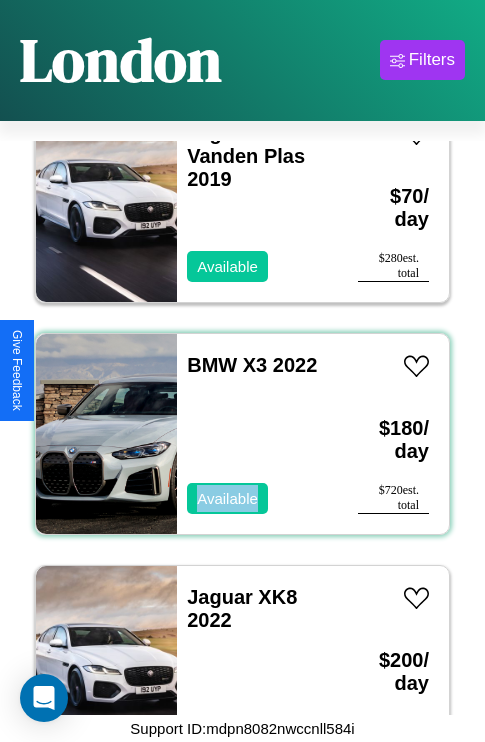 click on "BMW   X3   2022 Available" at bounding box center [257, 434] 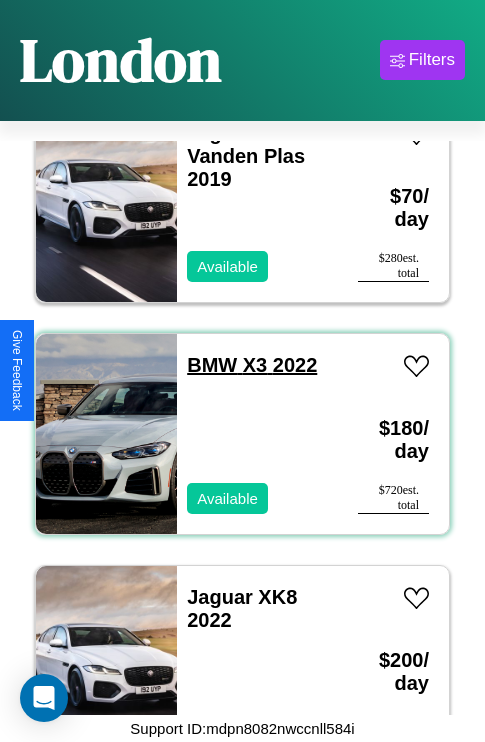 click on "BMW   X3   2022" at bounding box center [252, 365] 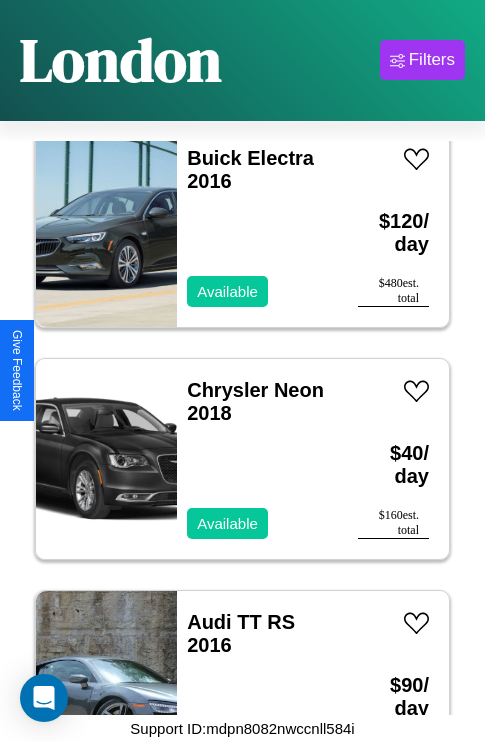 scroll, scrollTop: 3787, scrollLeft: 0, axis: vertical 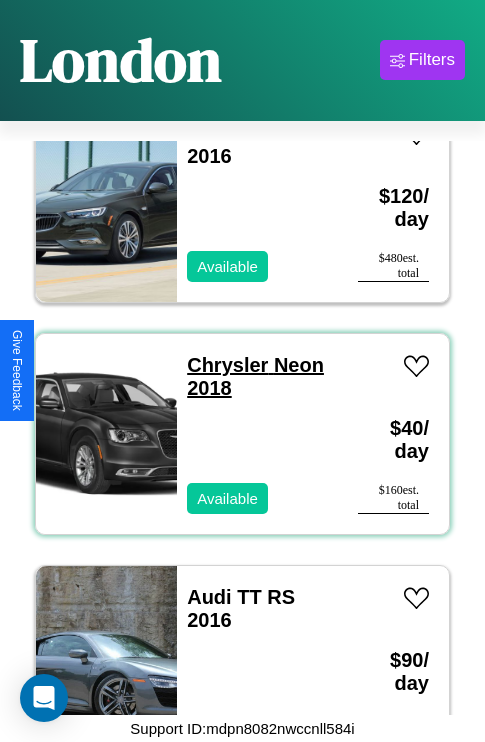 click on "Chrysler   Neon   2018" at bounding box center [255, 376] 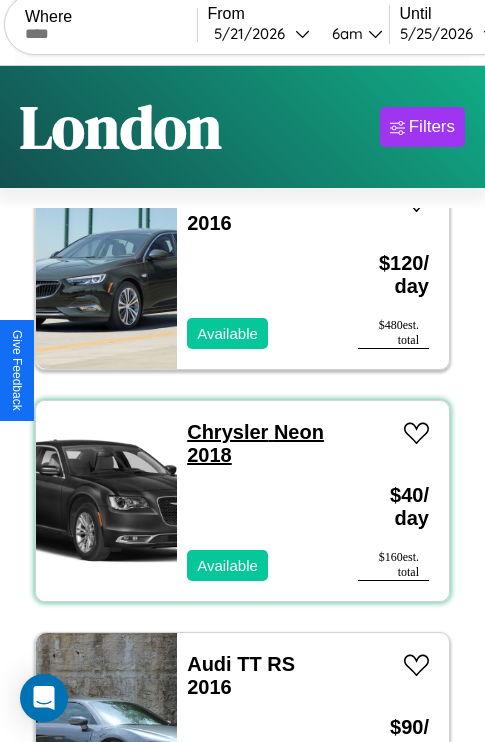 scroll, scrollTop: 0, scrollLeft: 0, axis: both 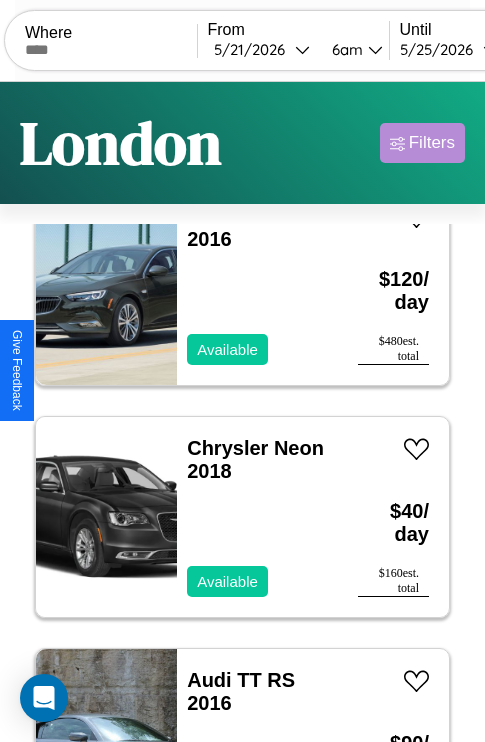 click on "Filters" at bounding box center [432, 143] 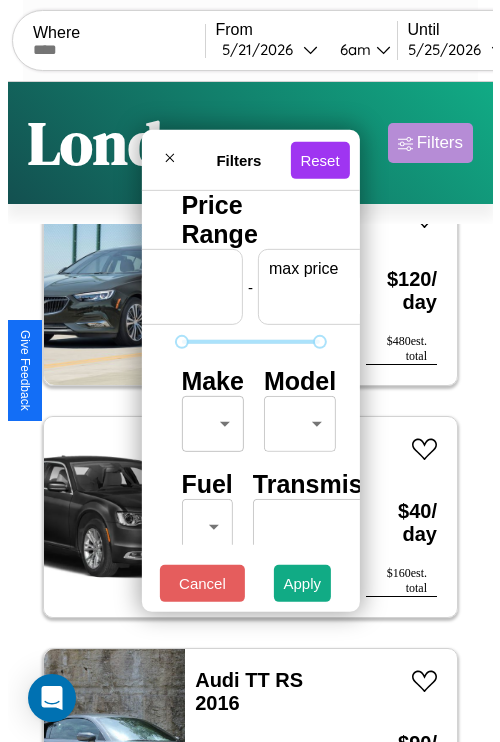 scroll, scrollTop: 0, scrollLeft: 124, axis: horizontal 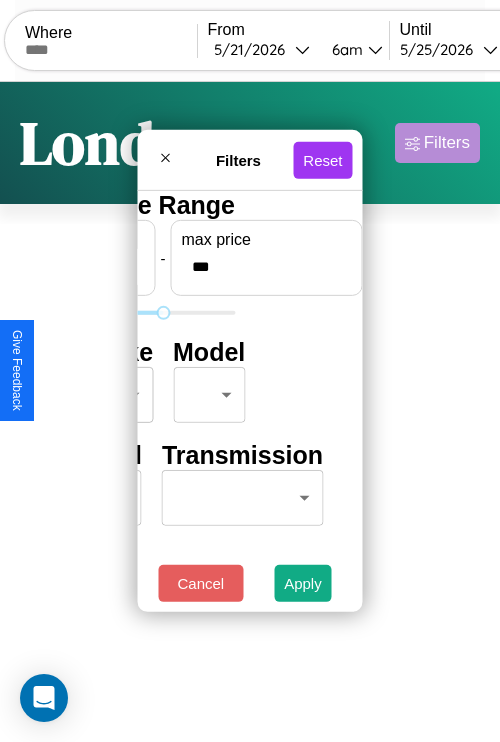 type on "***" 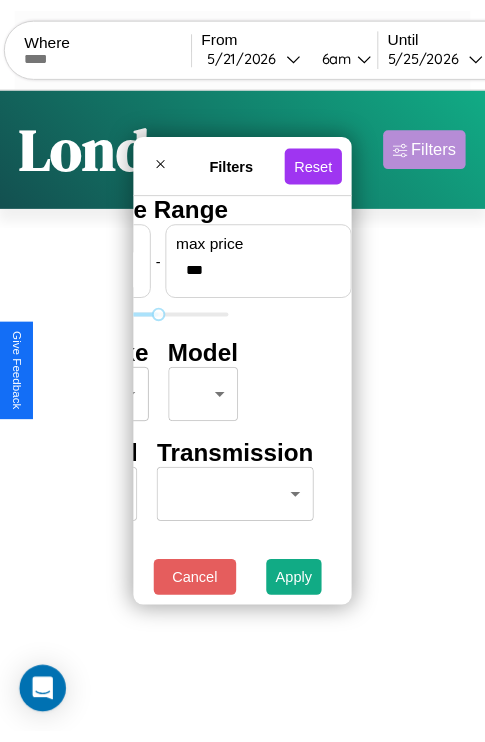 scroll, scrollTop: 0, scrollLeft: 0, axis: both 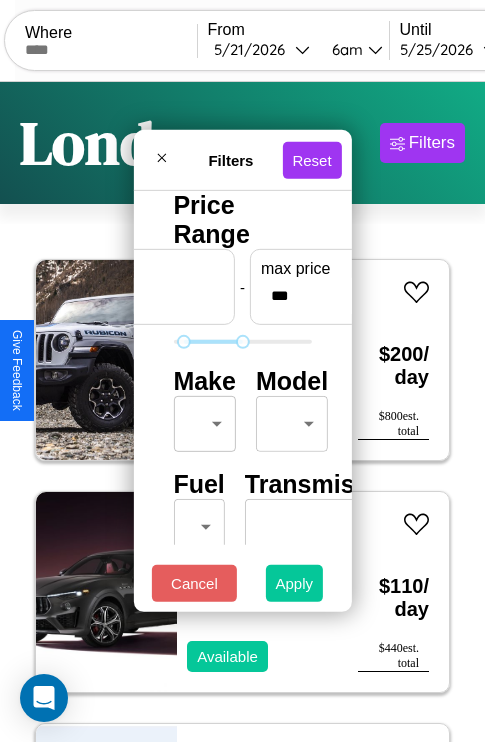type on "**" 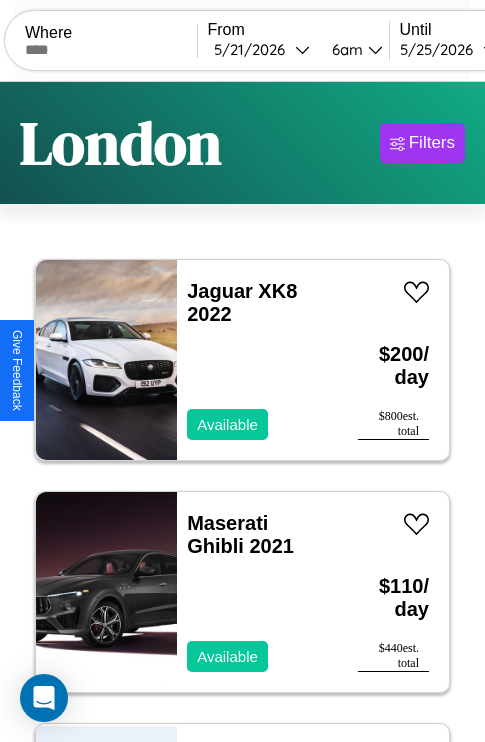 scroll, scrollTop: 95, scrollLeft: 0, axis: vertical 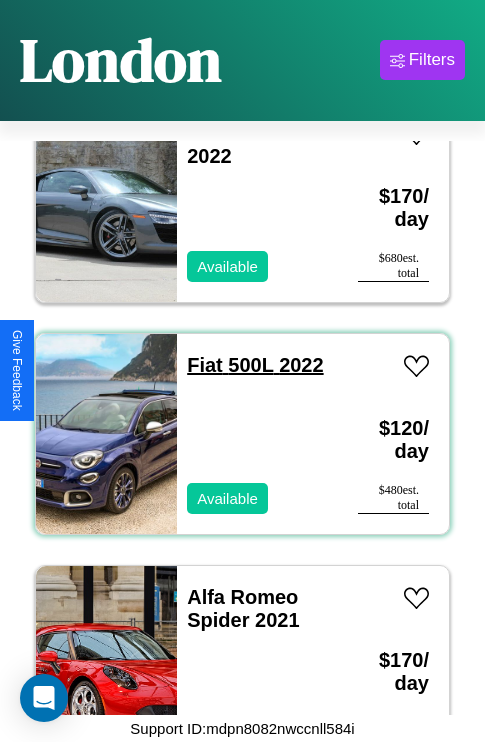 click on "Fiat   500L   2022" at bounding box center [255, 365] 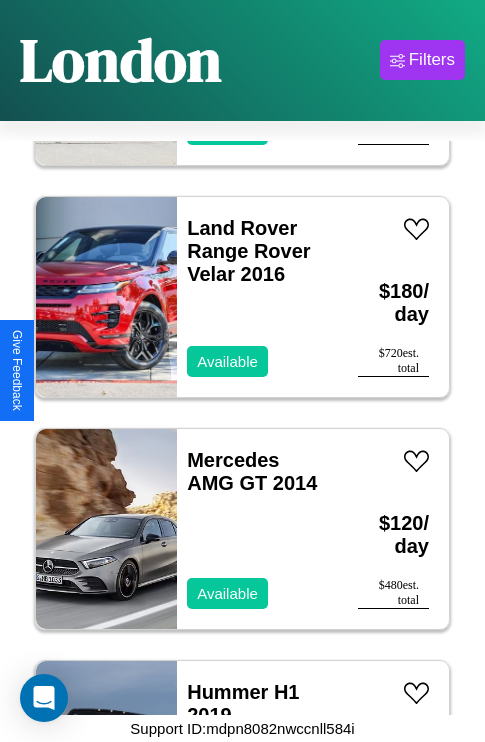 scroll, scrollTop: 3091, scrollLeft: 0, axis: vertical 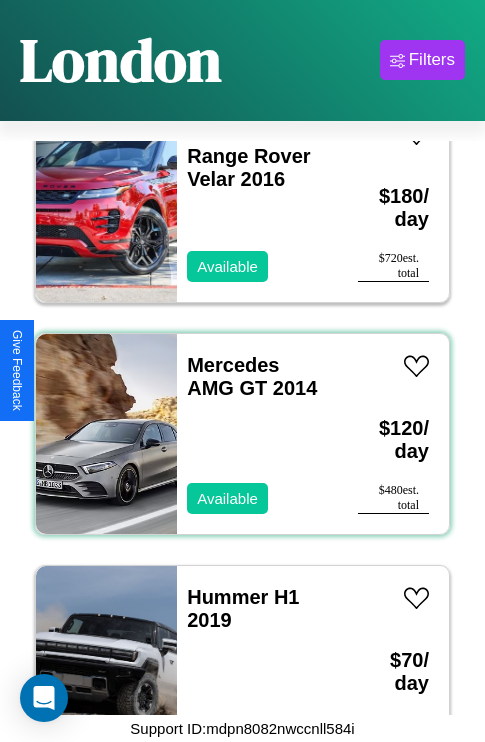 click on "Mercedes   AMG GT   2014 Available" at bounding box center (257, 434) 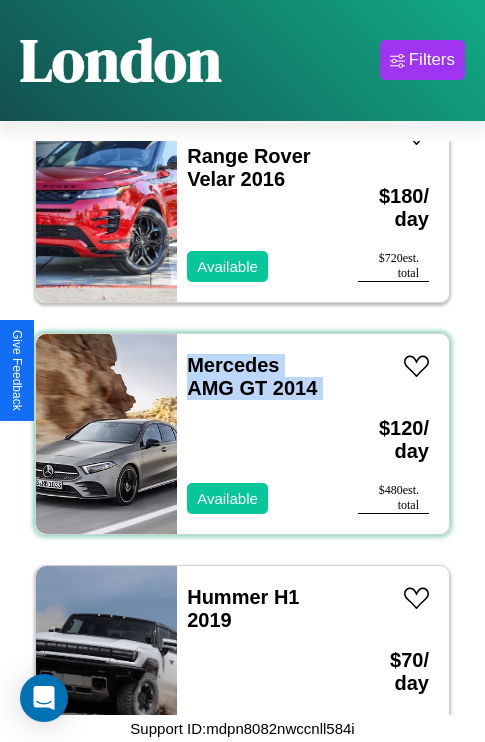 click on "Mercedes   AMG GT   2014 Available" at bounding box center [257, 434] 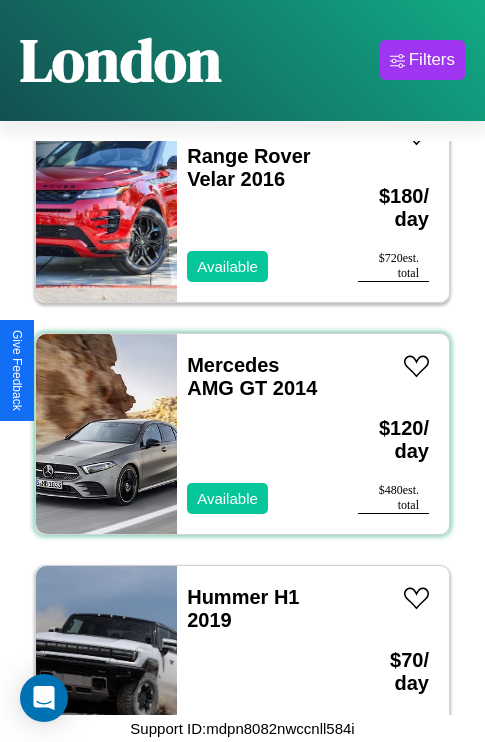 click on "Mercedes   AMG GT   2014 Available" at bounding box center (257, 434) 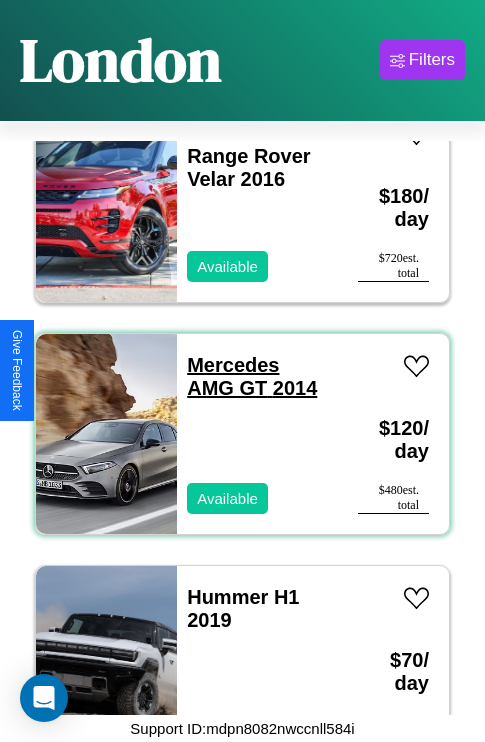 click on "Mercedes   AMG GT   2014" at bounding box center [252, 376] 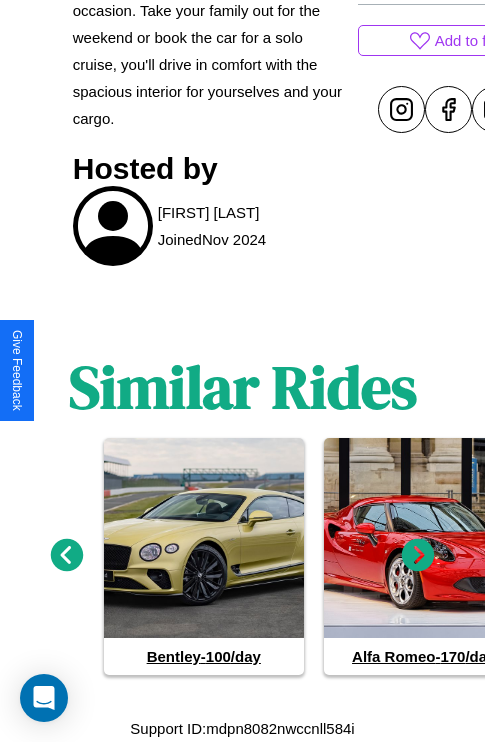 scroll, scrollTop: 1016, scrollLeft: 0, axis: vertical 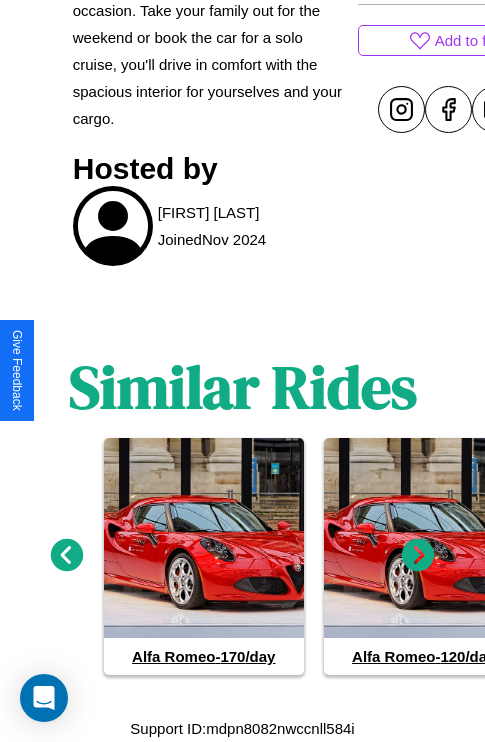 click 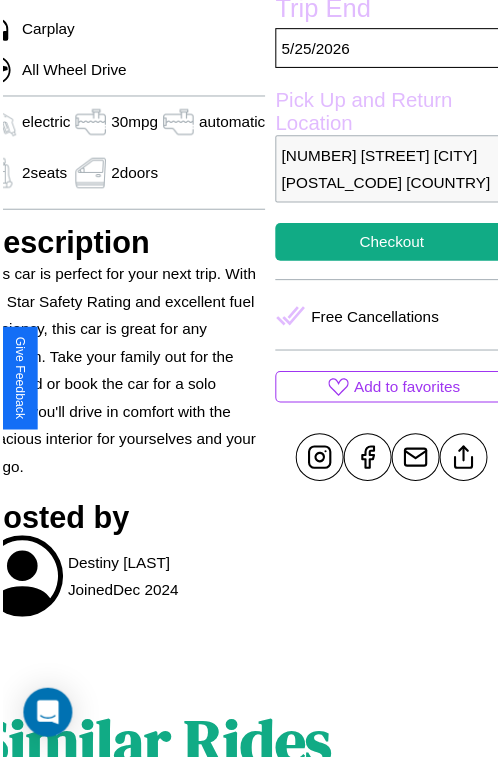 scroll, scrollTop: 532, scrollLeft: 96, axis: both 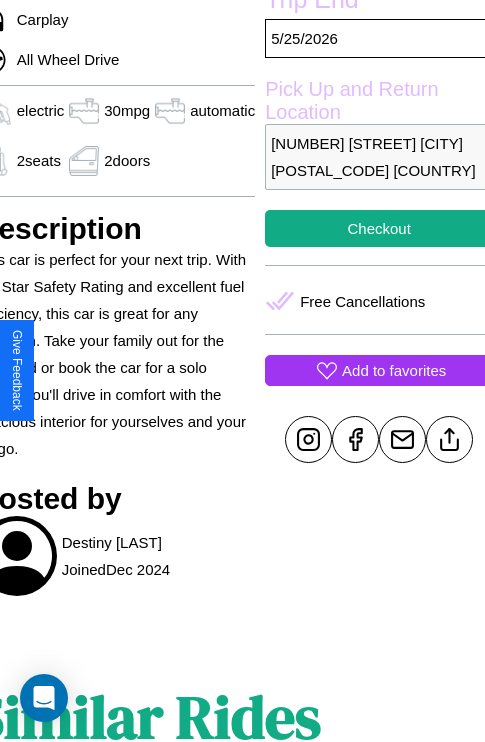 click on "Add to favorites" at bounding box center (394, 370) 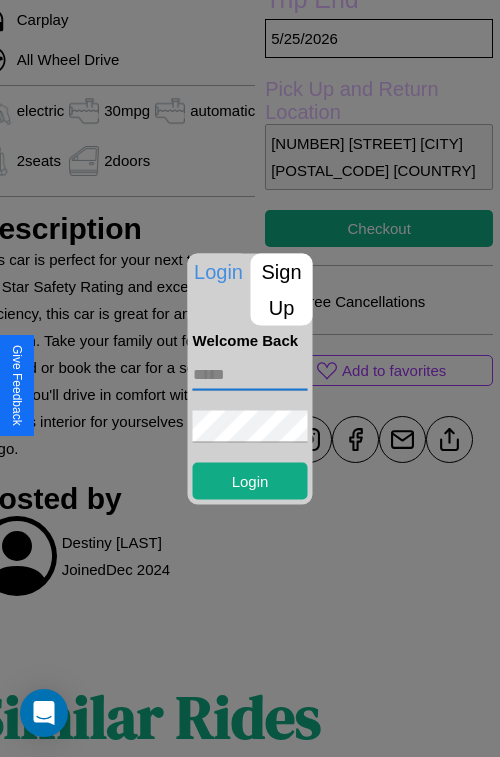 click at bounding box center [250, 374] 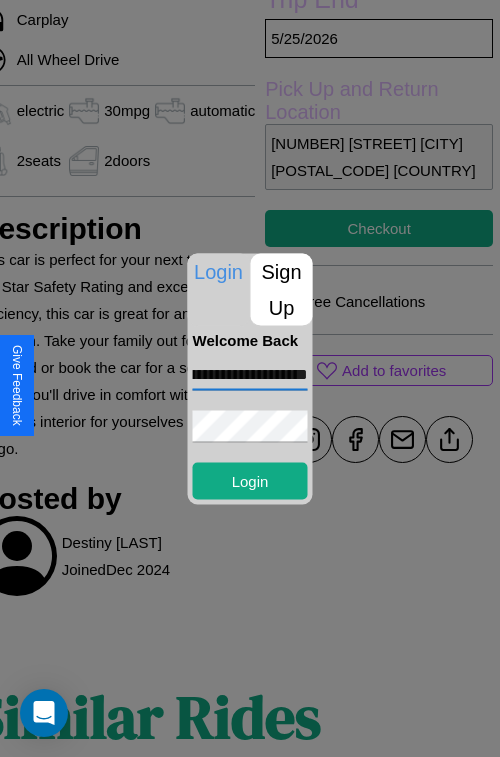 scroll, scrollTop: 0, scrollLeft: 80, axis: horizontal 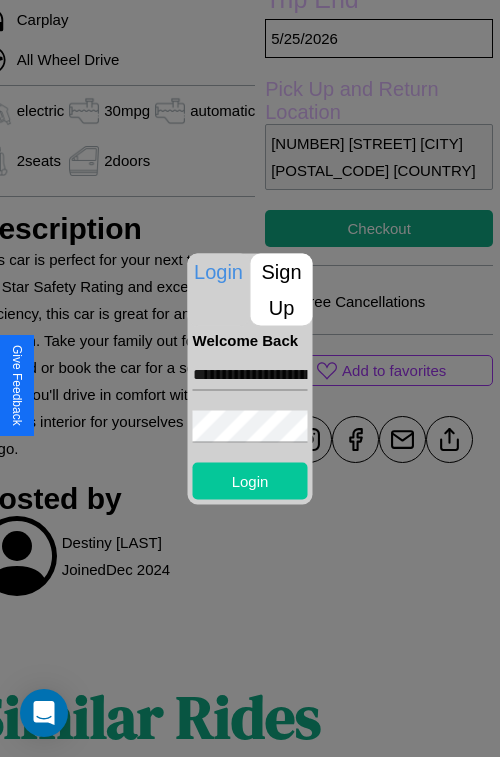 click on "Login" at bounding box center (250, 480) 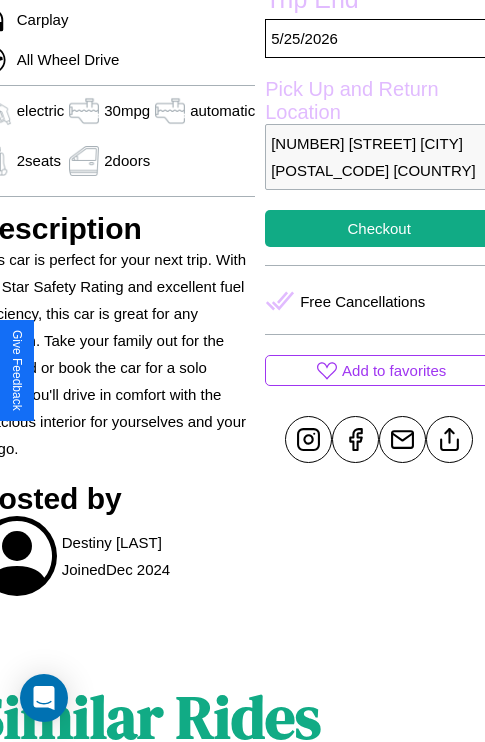 scroll, scrollTop: 532, scrollLeft: 96, axis: both 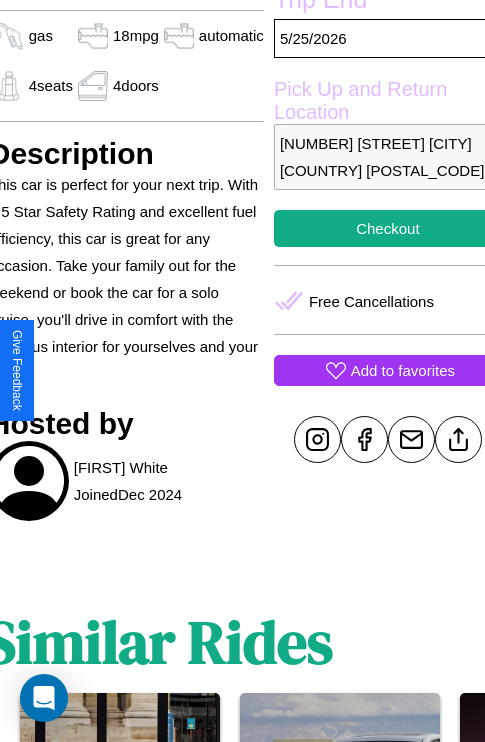 click on "Add to favorites" at bounding box center (403, 370) 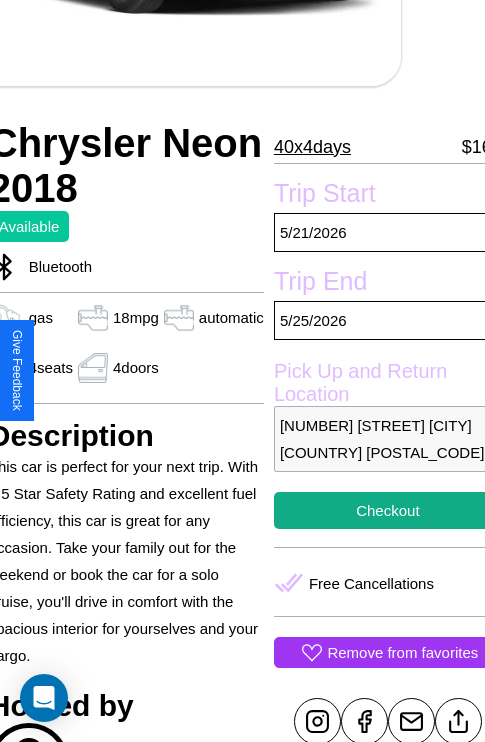 scroll, scrollTop: 135, scrollLeft: 84, axis: both 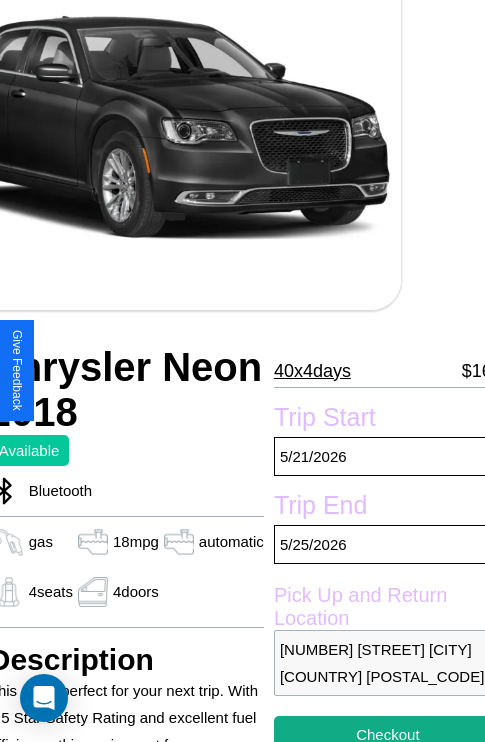 click on "40  x  4  days" at bounding box center [312, 371] 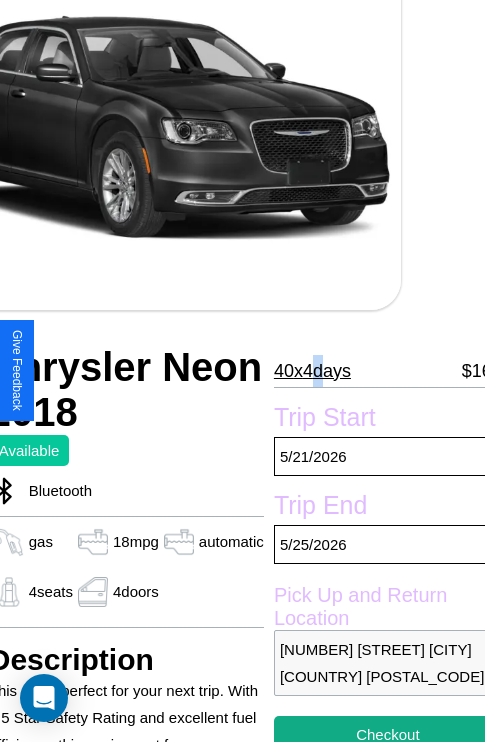 click on "40  x  4  days" at bounding box center (312, 371) 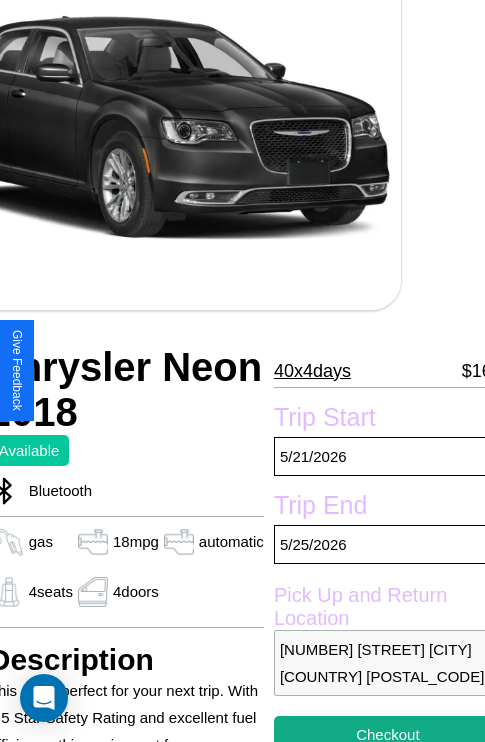 click on "40  x  4  days" at bounding box center [312, 371] 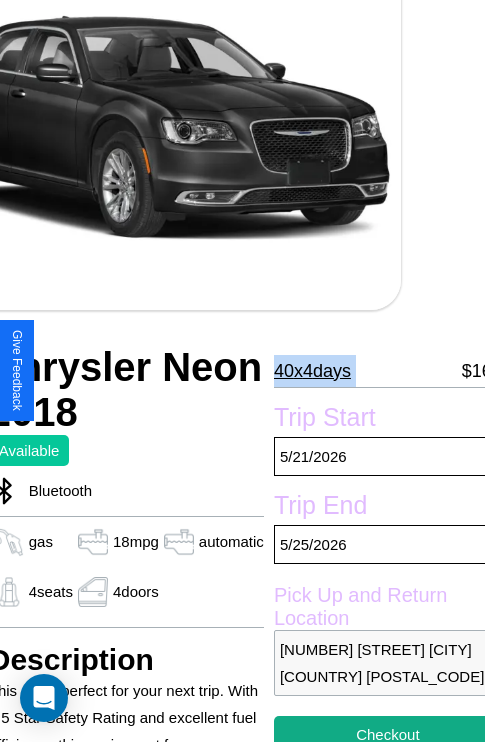 click on "40  x  4  days" at bounding box center [312, 371] 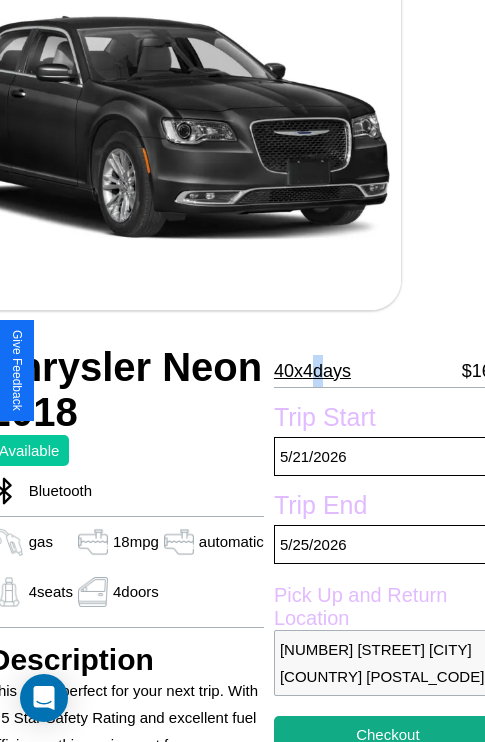 click on "40  x  4  days" at bounding box center (312, 371) 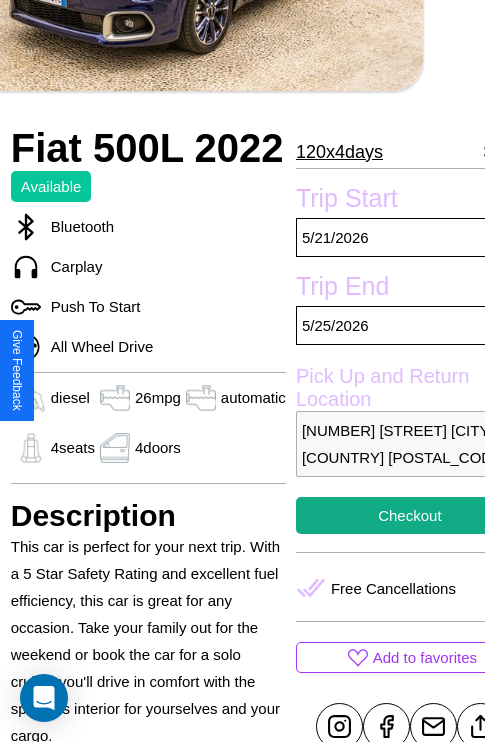 scroll, scrollTop: 499, scrollLeft: 88, axis: both 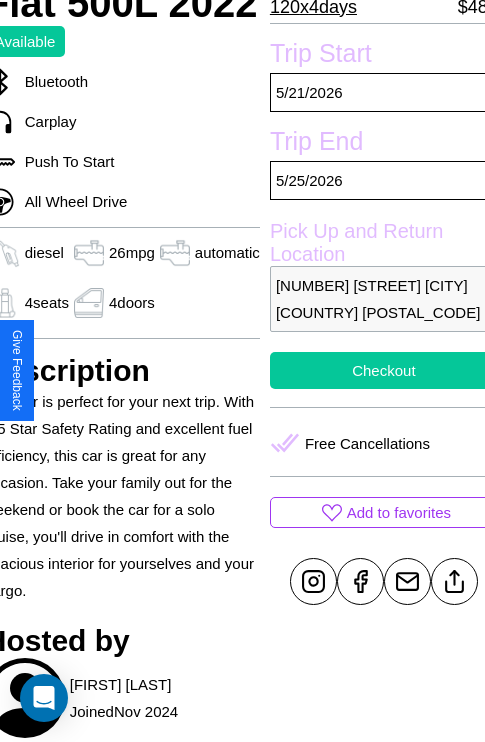 click on "Checkout" at bounding box center (384, 370) 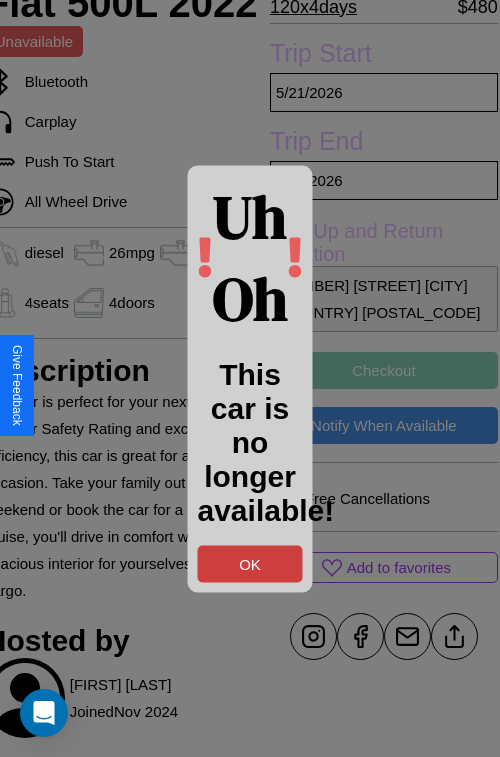 click on "OK" at bounding box center [250, 563] 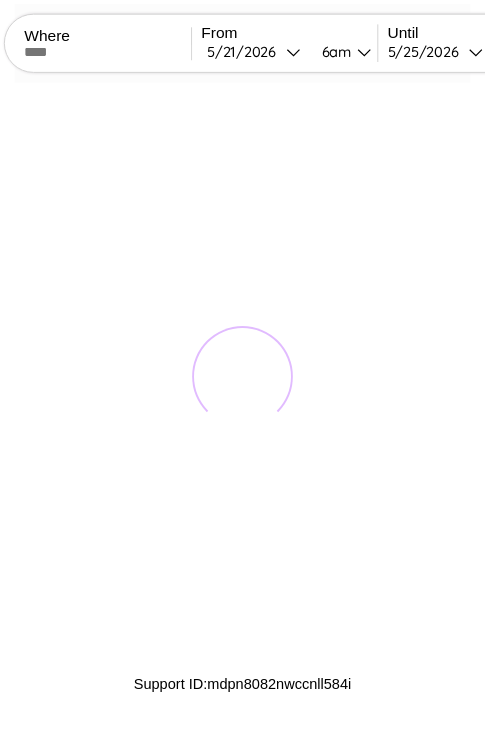 scroll, scrollTop: 0, scrollLeft: 0, axis: both 